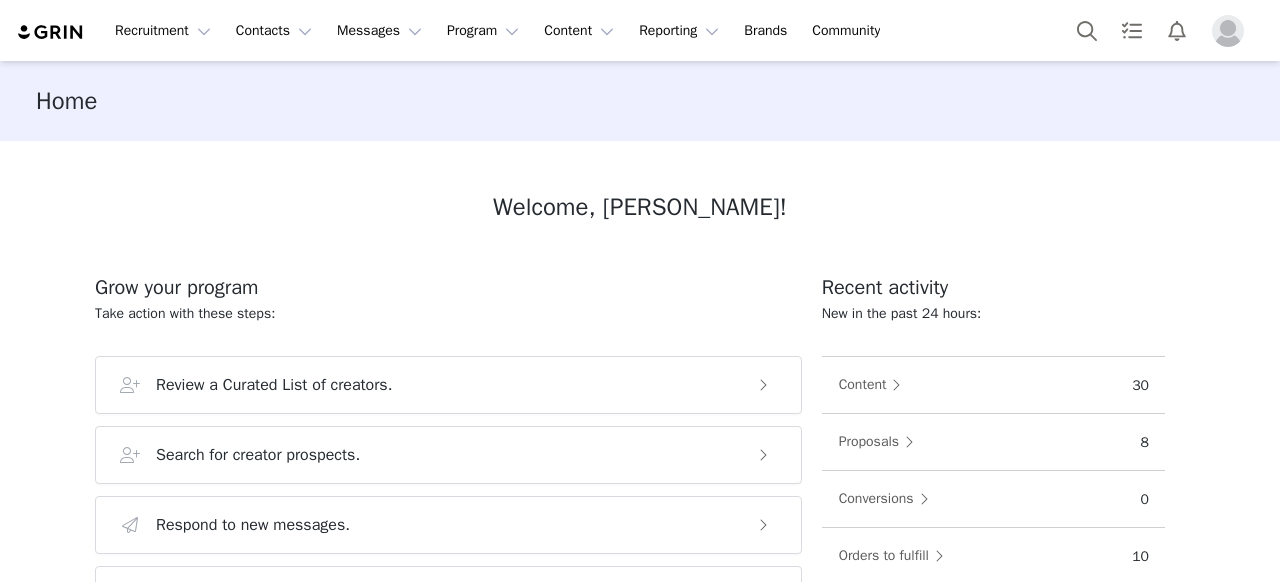 scroll, scrollTop: 0, scrollLeft: 0, axis: both 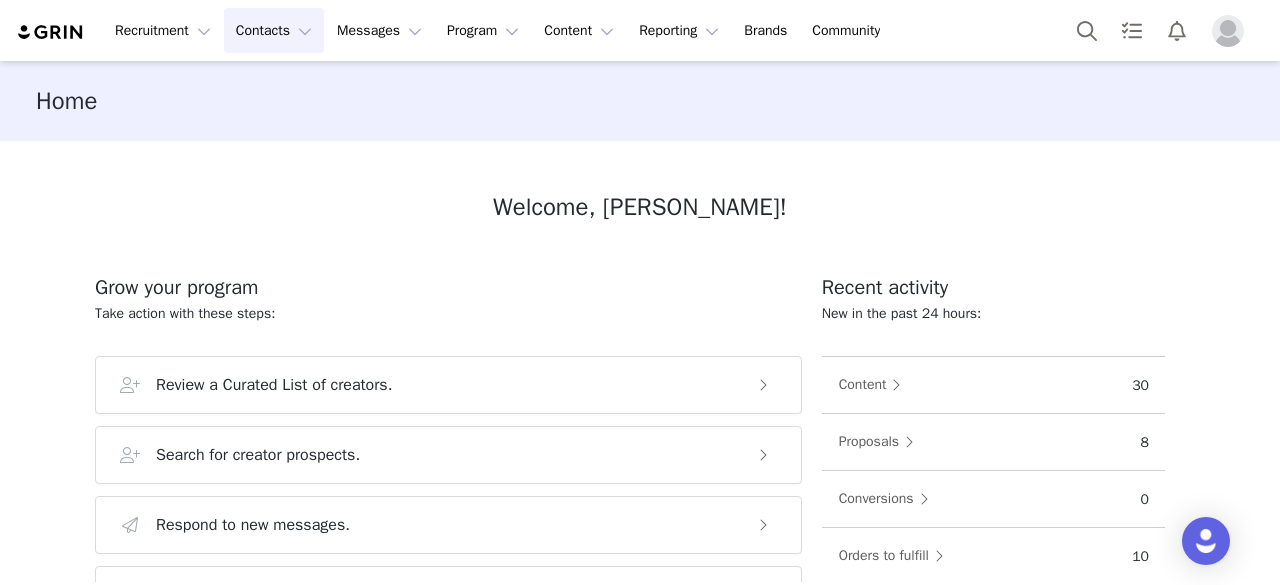 click on "Contacts Contacts" at bounding box center [274, 30] 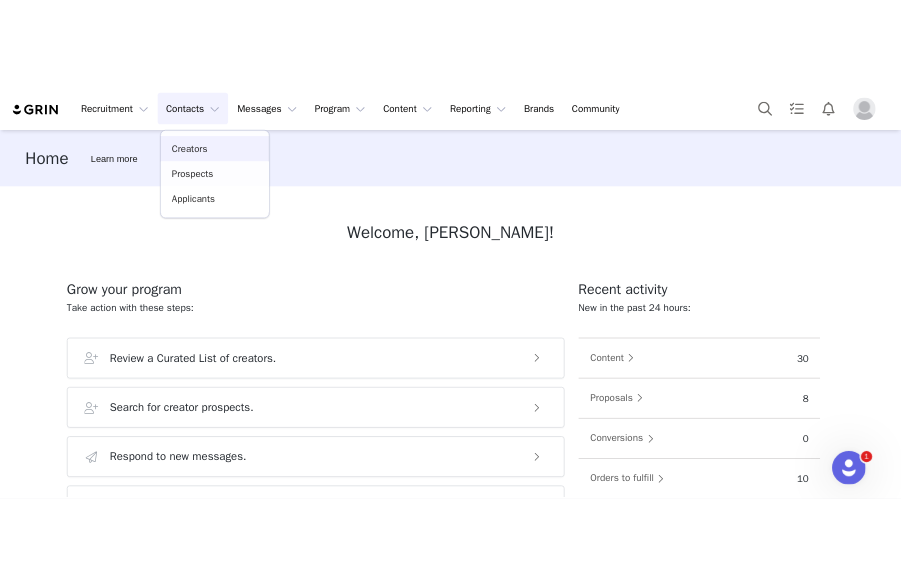 scroll, scrollTop: 0, scrollLeft: 0, axis: both 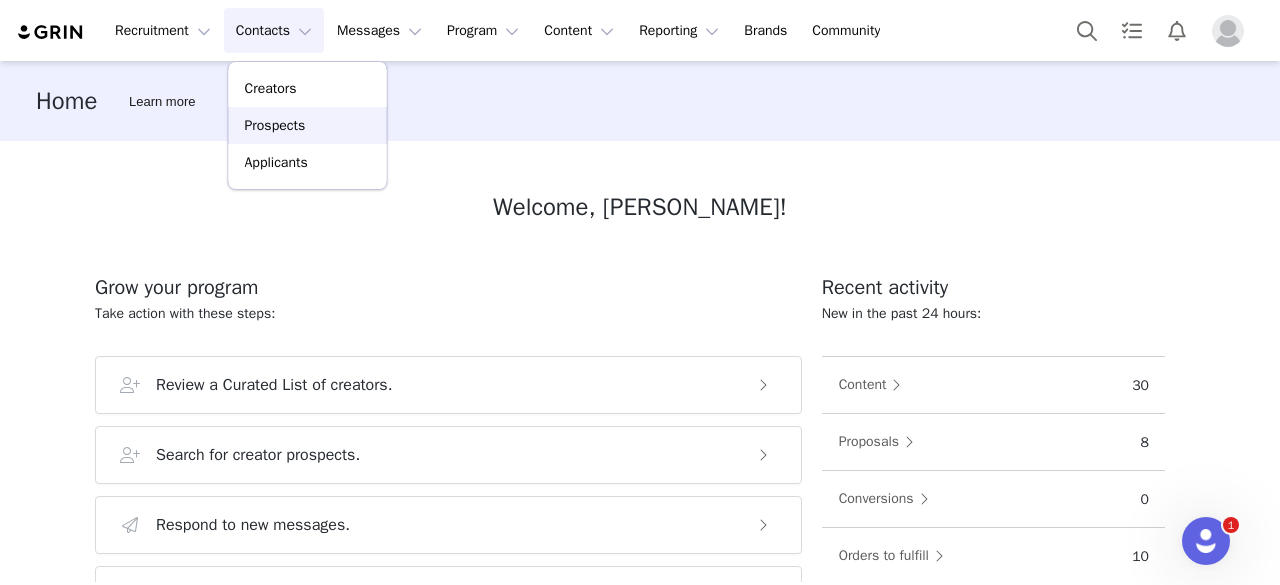 click on "Prospects" at bounding box center [275, 125] 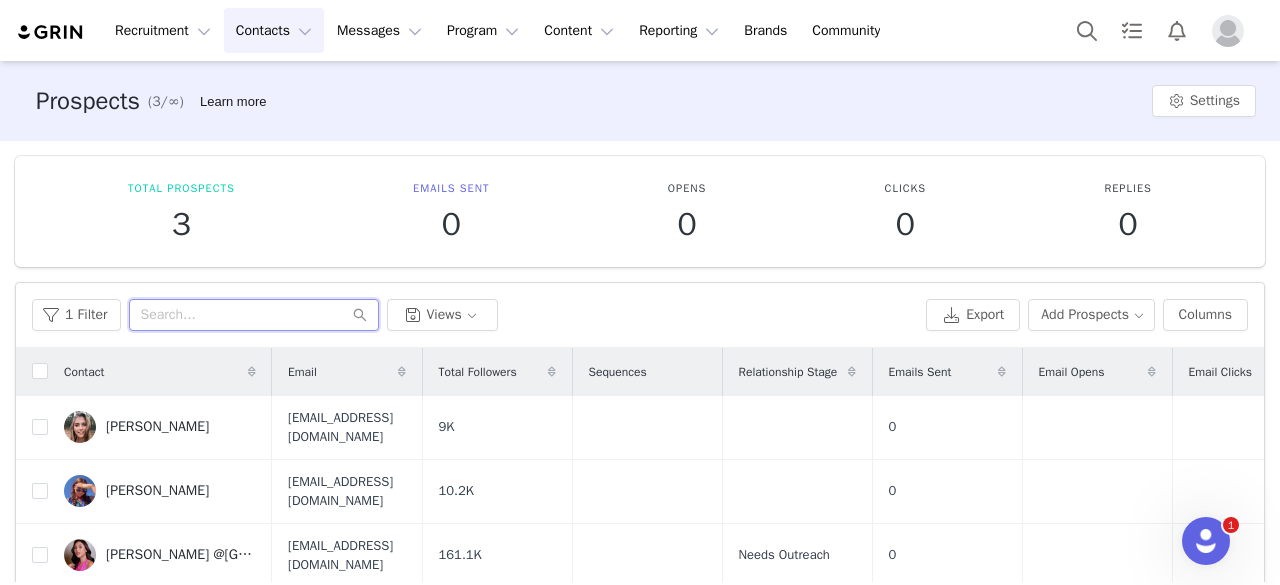 click at bounding box center [254, 315] 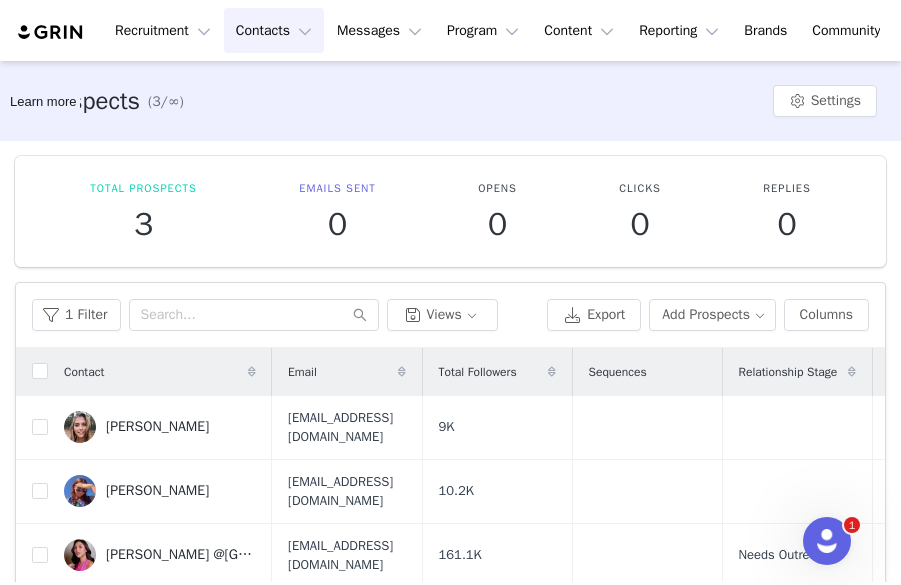 click on "Contacts Contacts" at bounding box center [274, 30] 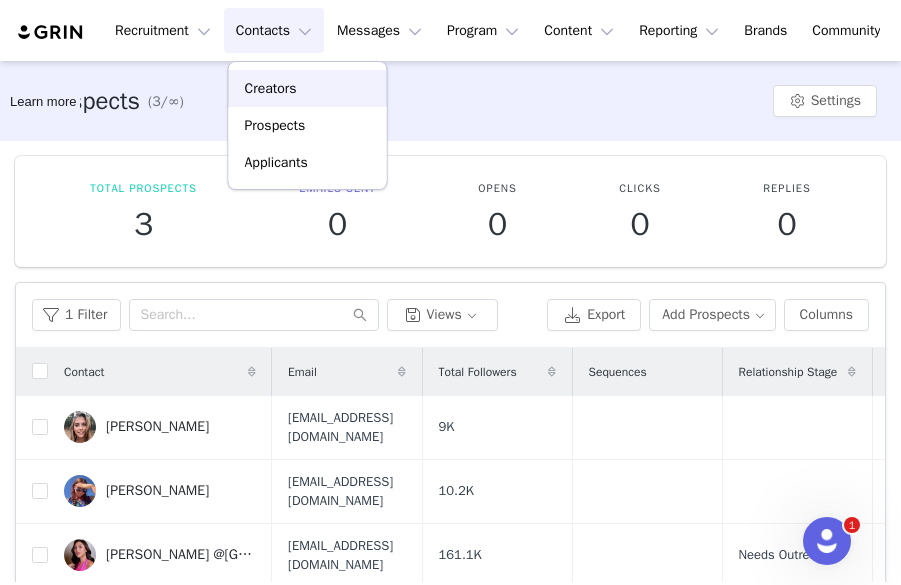 click on "Creators" at bounding box center (271, 88) 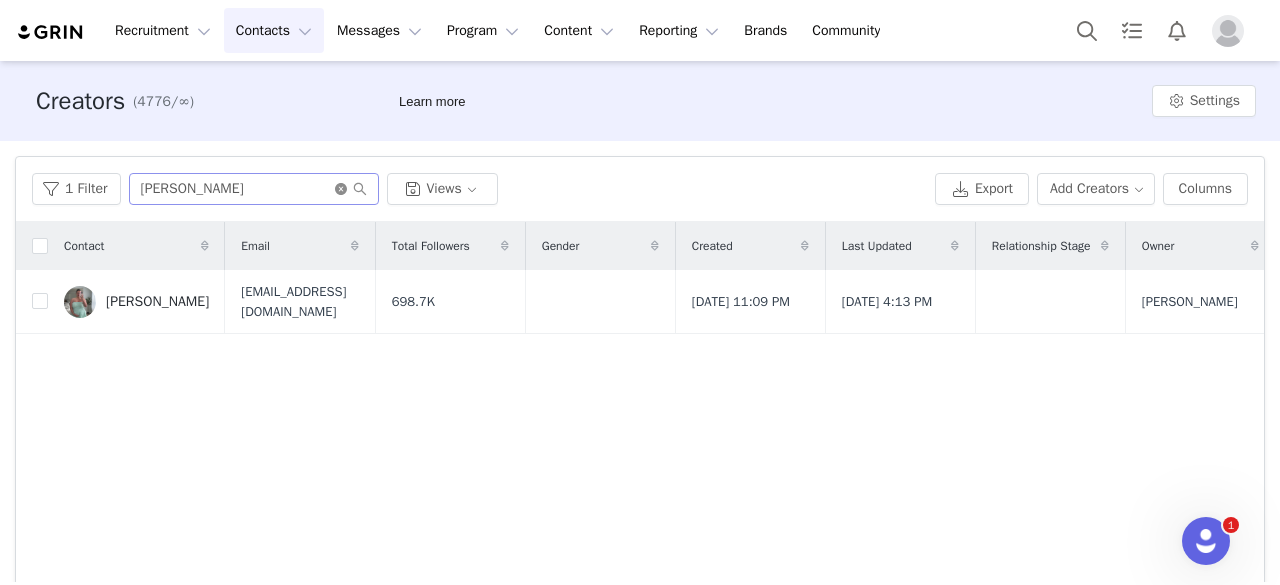 click 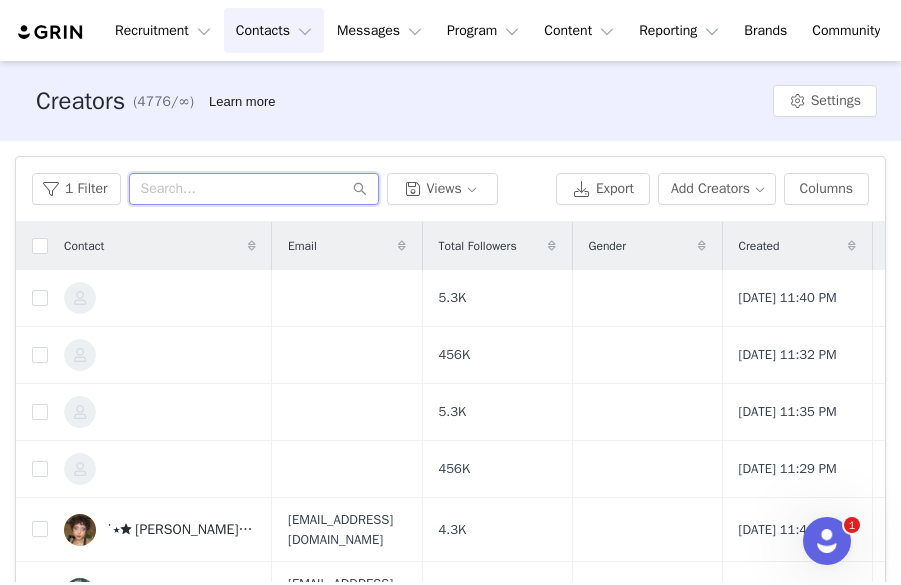 click at bounding box center (254, 189) 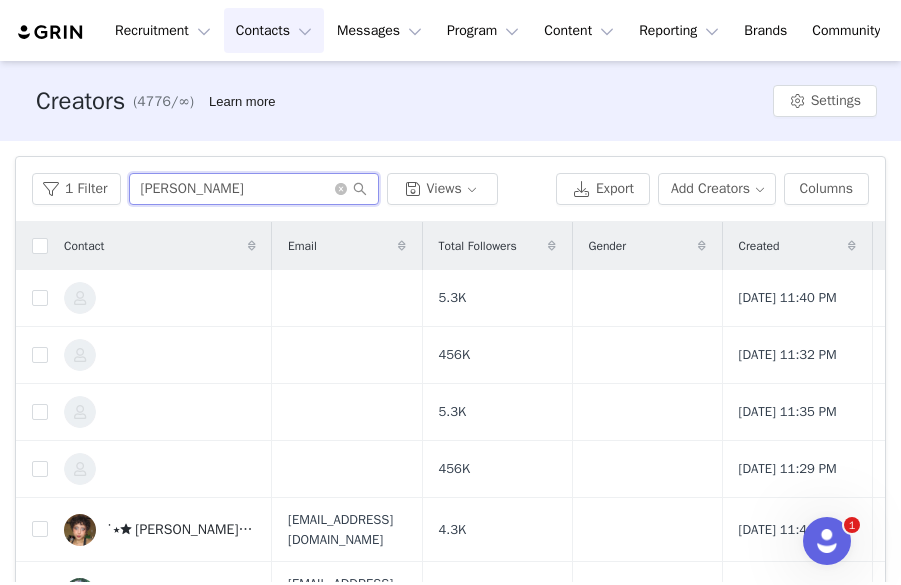 type on "[PERSON_NAME]" 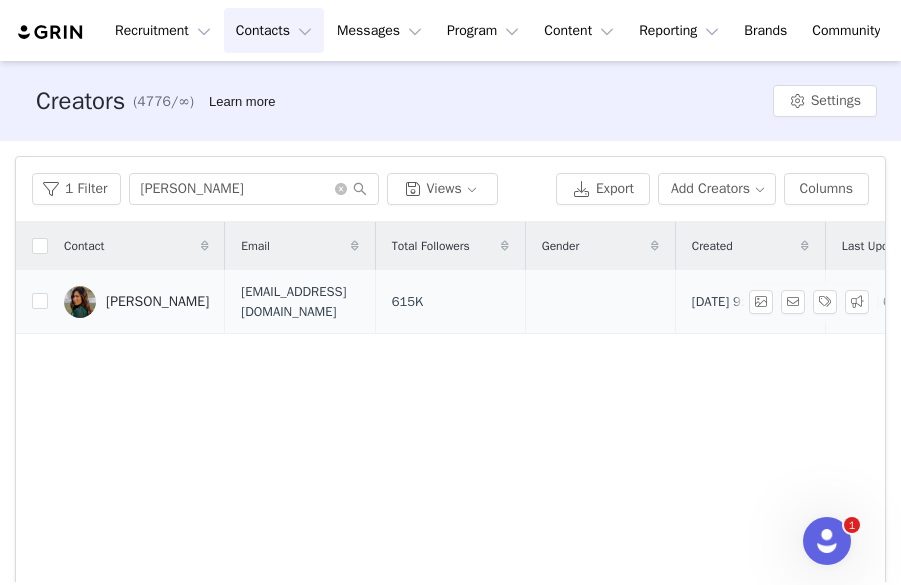 click on "[PERSON_NAME]" at bounding box center (157, 302) 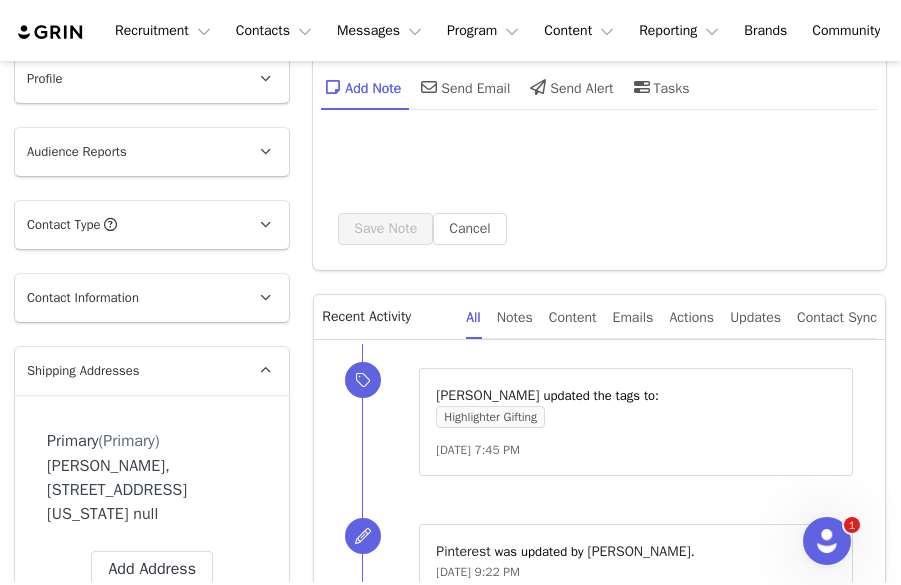 scroll, scrollTop: 200, scrollLeft: 0, axis: vertical 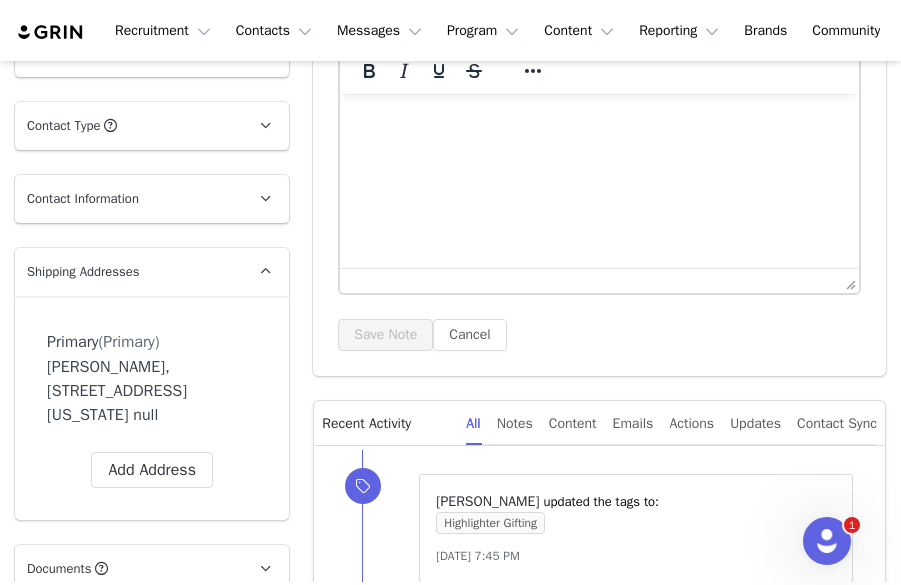 click on "[PERSON_NAME], [STREET_ADDRESS][US_STATE] null" at bounding box center (152, 391) 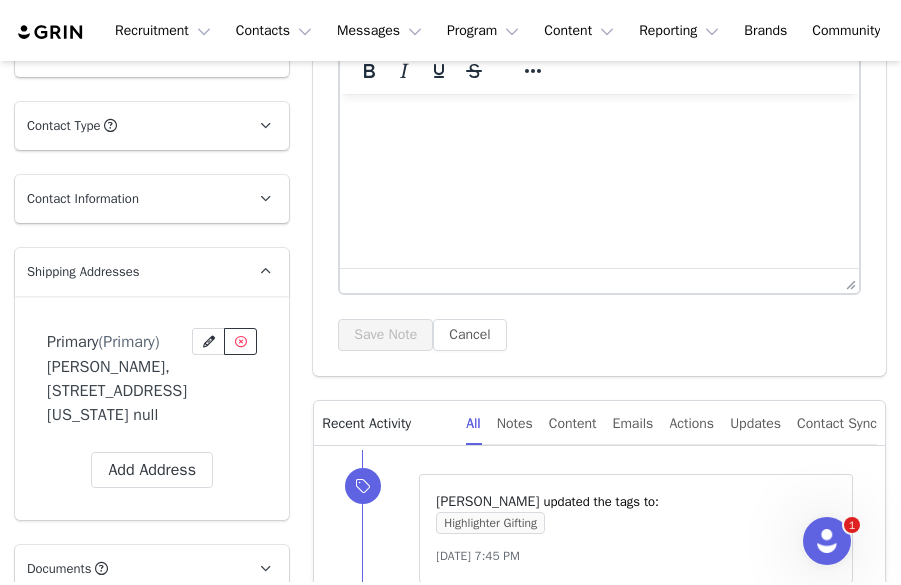 click at bounding box center (240, 341) 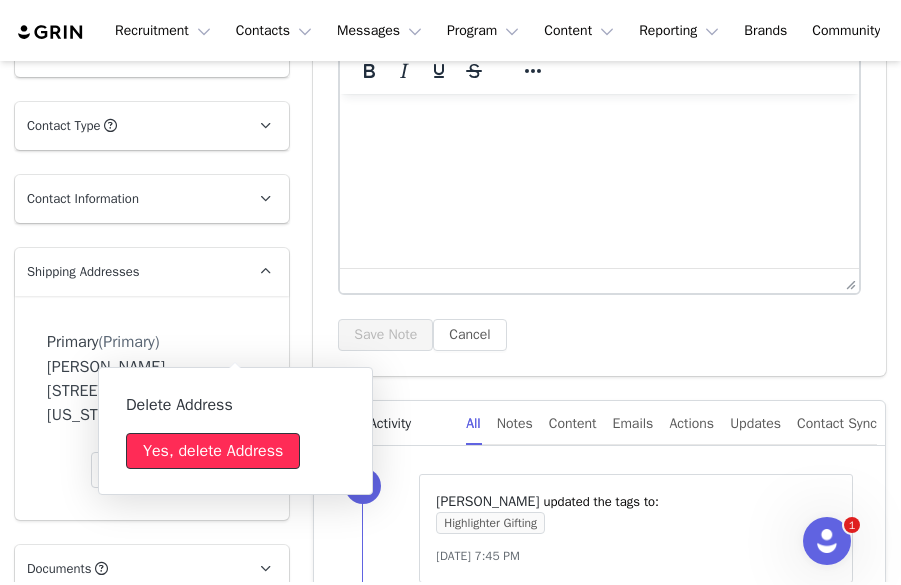 click on "Yes, delete Address" at bounding box center [213, 451] 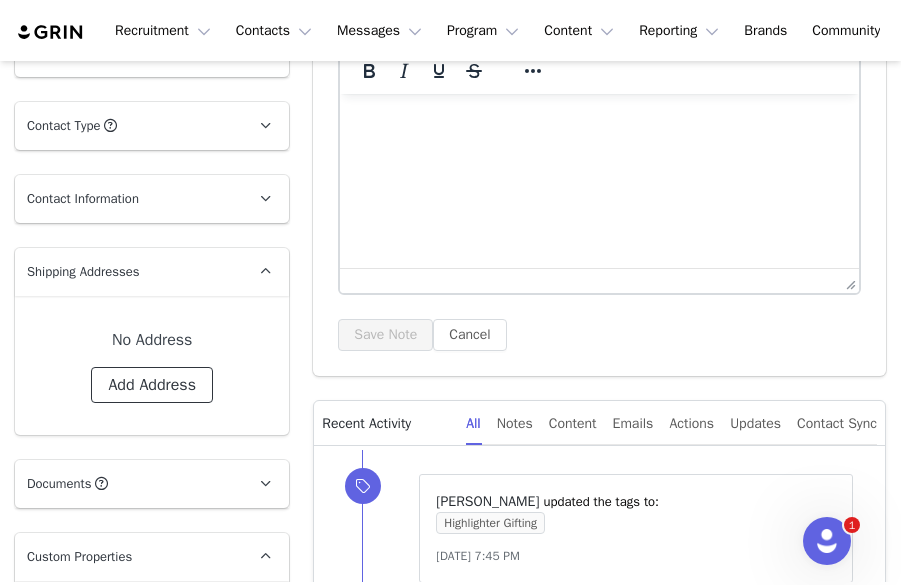 click on "Add Address" at bounding box center (152, 385) 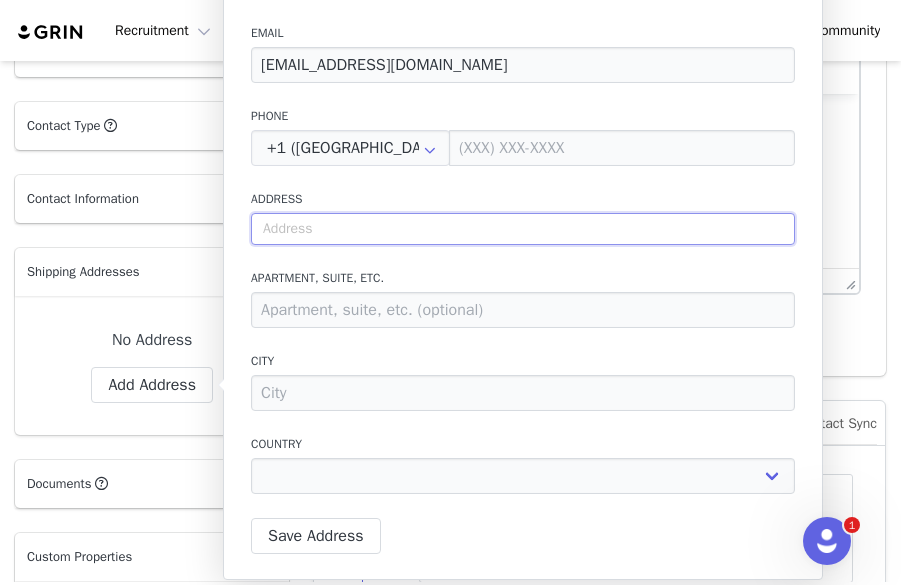 click at bounding box center (523, 229) 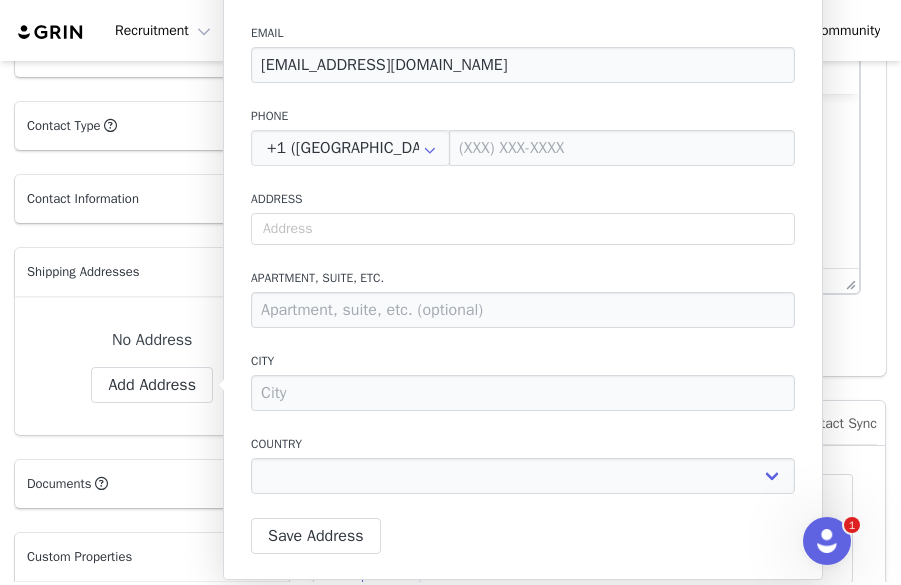 select 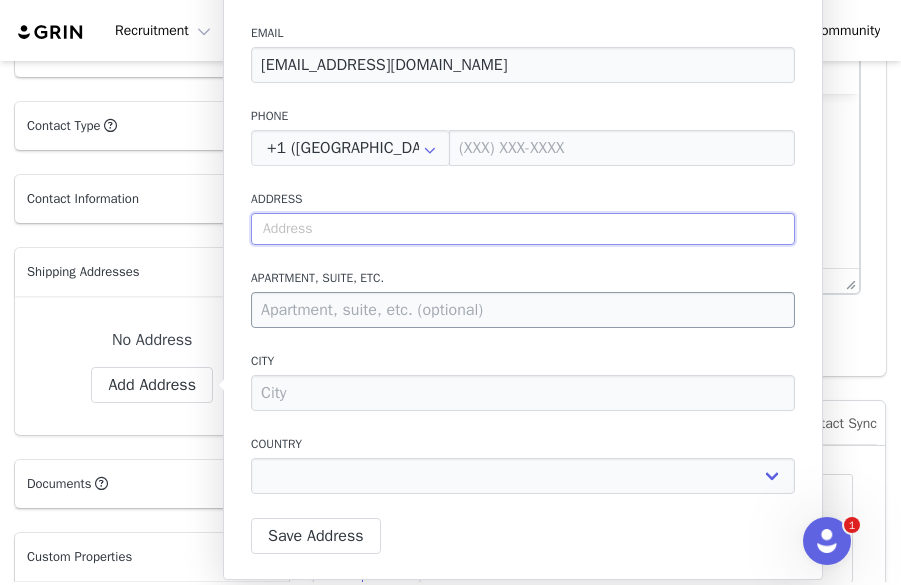 paste on "[STREET_ADDRESS]" 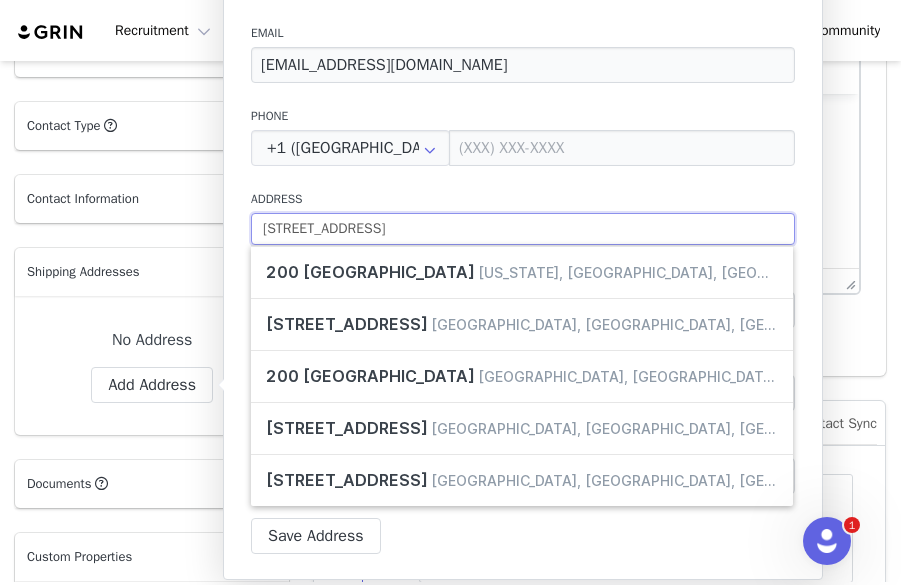 type on "[STREET_ADDRESS]" 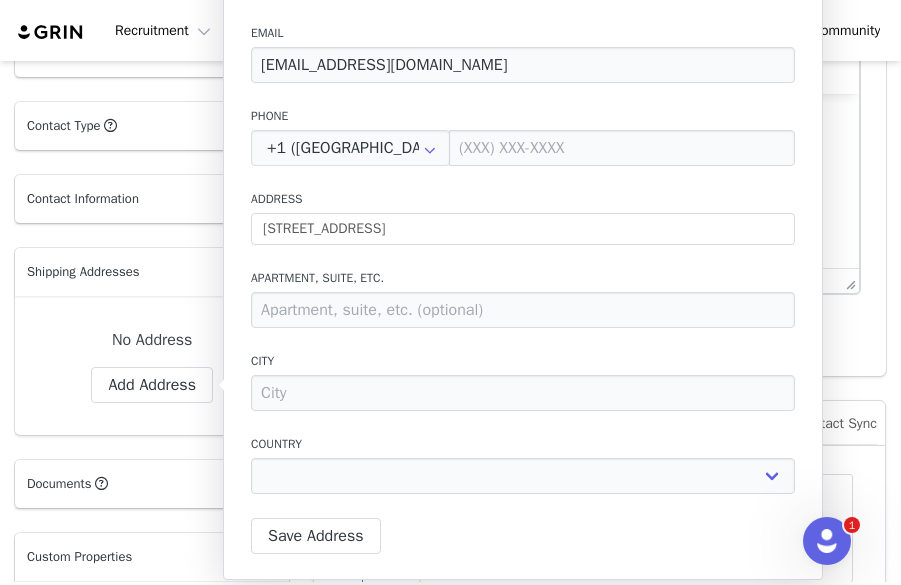 click on "Label   First Name  [PERSON_NAME]  Last Name  Le  Email  [EMAIL_ADDRESS][DOMAIN_NAME]  Phone  +1 ([GEOGRAPHIC_DATA]) +93 ([GEOGRAPHIC_DATA]) +358 ([GEOGRAPHIC_DATA]) +355 ([GEOGRAPHIC_DATA]) +213 ([GEOGRAPHIC_DATA]) +376 ([GEOGRAPHIC_DATA]) +244 ([GEOGRAPHIC_DATA]) +1264 ([GEOGRAPHIC_DATA]) +1268 ([GEOGRAPHIC_DATA]) +54 ([GEOGRAPHIC_DATA]) +374 ([GEOGRAPHIC_DATA]) +297 ([GEOGRAPHIC_DATA]) +61 ([GEOGRAPHIC_DATA]) +43 ([GEOGRAPHIC_DATA]) +994 ([GEOGRAPHIC_DATA]) +1242 ([GEOGRAPHIC_DATA]) +973 ([GEOGRAPHIC_DATA]) +880 ([GEOGRAPHIC_DATA]) +1246 ([GEOGRAPHIC_DATA]) +375 ([GEOGRAPHIC_DATA]) +32 ([GEOGRAPHIC_DATA]) +501 ([GEOGRAPHIC_DATA]) +229 ([GEOGRAPHIC_DATA]) +1441 ([GEOGRAPHIC_DATA]) +975 ([GEOGRAPHIC_DATA]) +591 ([GEOGRAPHIC_DATA]) +599 [GEOGRAPHIC_DATA]) +387 ([GEOGRAPHIC_DATA]) +267 ([GEOGRAPHIC_DATA]) +0 ([GEOGRAPHIC_DATA]) +55 ([GEOGRAPHIC_DATA]) +673 ([GEOGRAPHIC_DATA]) +359 ([GEOGRAPHIC_DATA]) +226 ([GEOGRAPHIC_DATA]) +257 ([GEOGRAPHIC_DATA]) +855 ([GEOGRAPHIC_DATA]) +1 ([GEOGRAPHIC_DATA]) +238 ([GEOGRAPHIC_DATA]) +1345 ([GEOGRAPHIC_DATA]) +236 ([GEOGRAPHIC_DATA]) +235 ([GEOGRAPHIC_DATA]) +56 ([GEOGRAPHIC_DATA]) +86 ([GEOGRAPHIC_DATA]) +61 ([GEOGRAPHIC_DATA]) +672 ([GEOGRAPHIC_DATA]) +57 ([GEOGRAPHIC_DATA]) +269 ([GEOGRAPHIC_DATA]) +242 ([GEOGRAPHIC_DATA]) +243 ([GEOGRAPHIC_DATA], [GEOGRAPHIC_DATA]) +682 ([GEOGRAPHIC_DATA]) +506 ([GEOGRAPHIC_DATA]) +385 ([GEOGRAPHIC_DATA])" at bounding box center [523, 206] 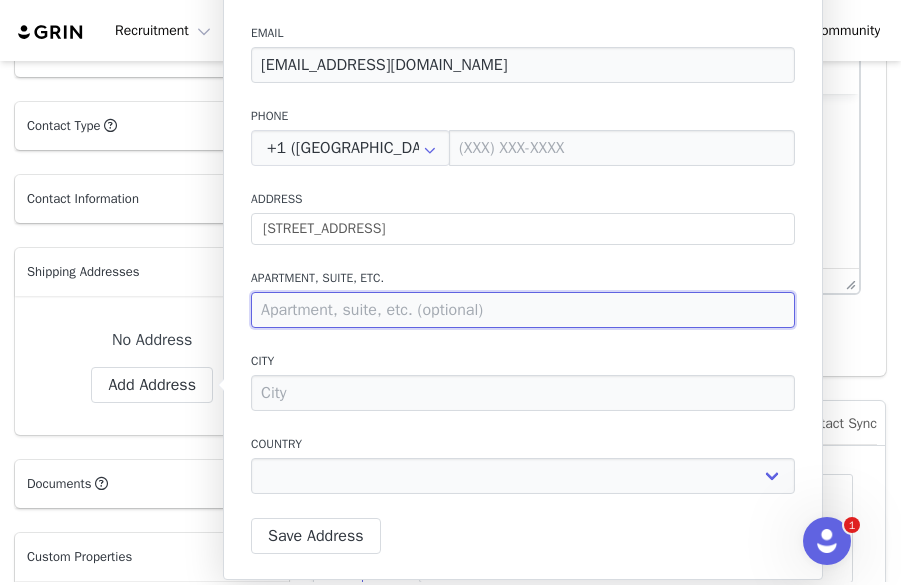click at bounding box center [523, 310] 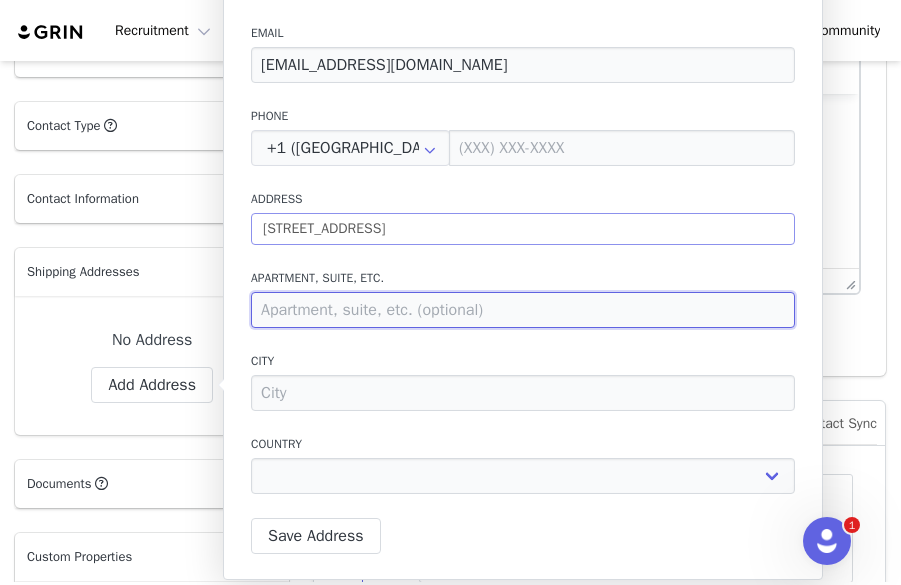 type on "#" 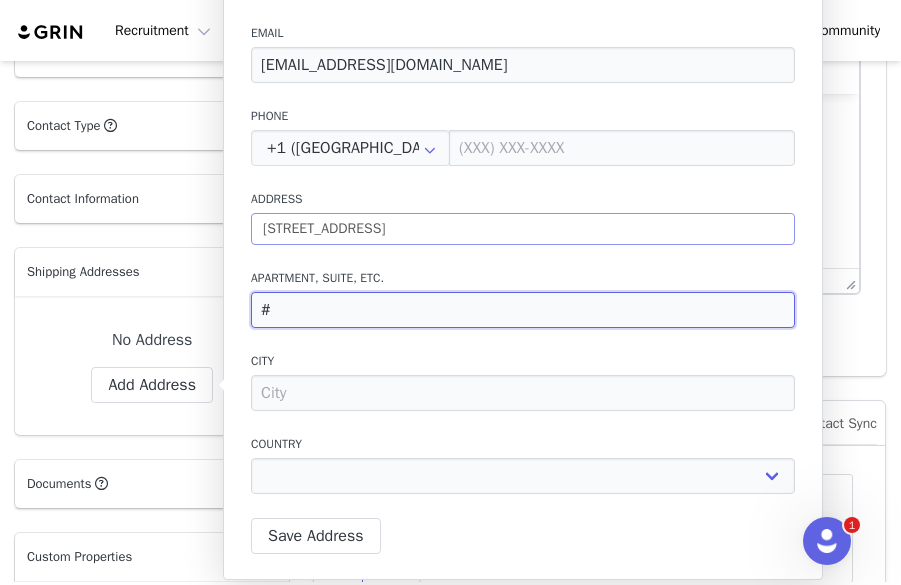 type on "#1" 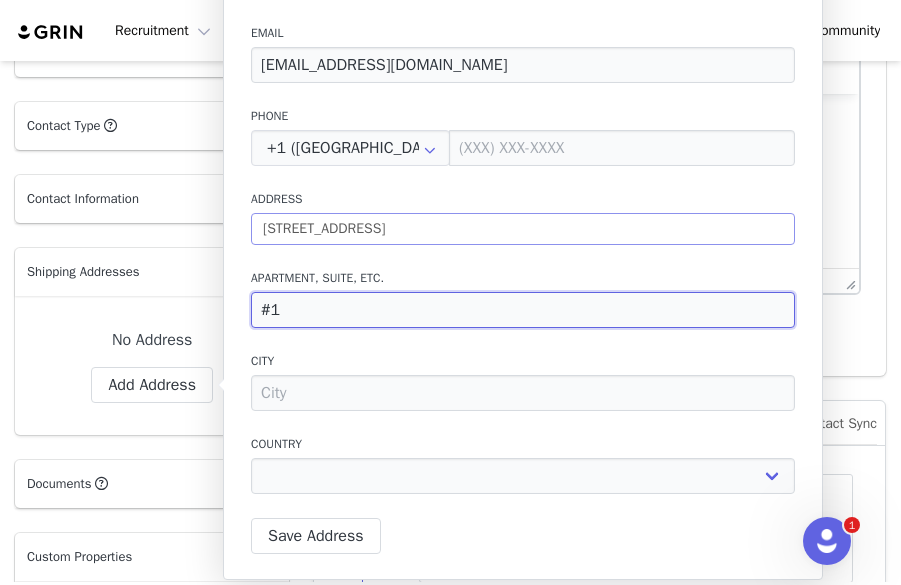 type on "#15" 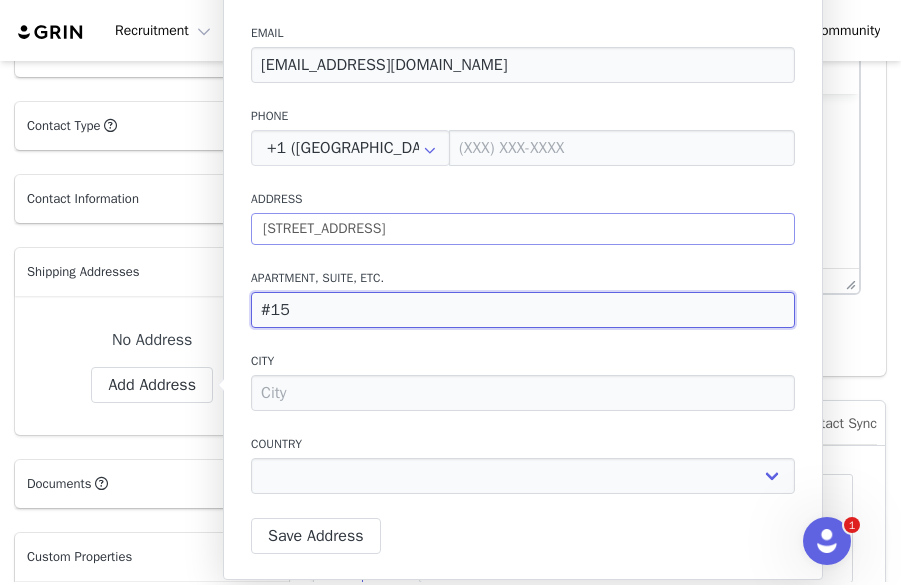 type on "#15" 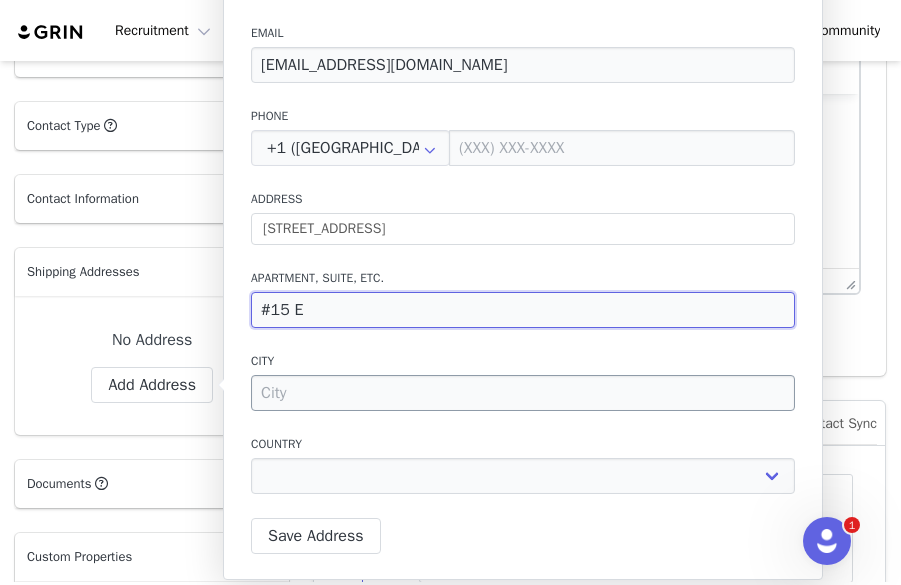 type on "#15 E" 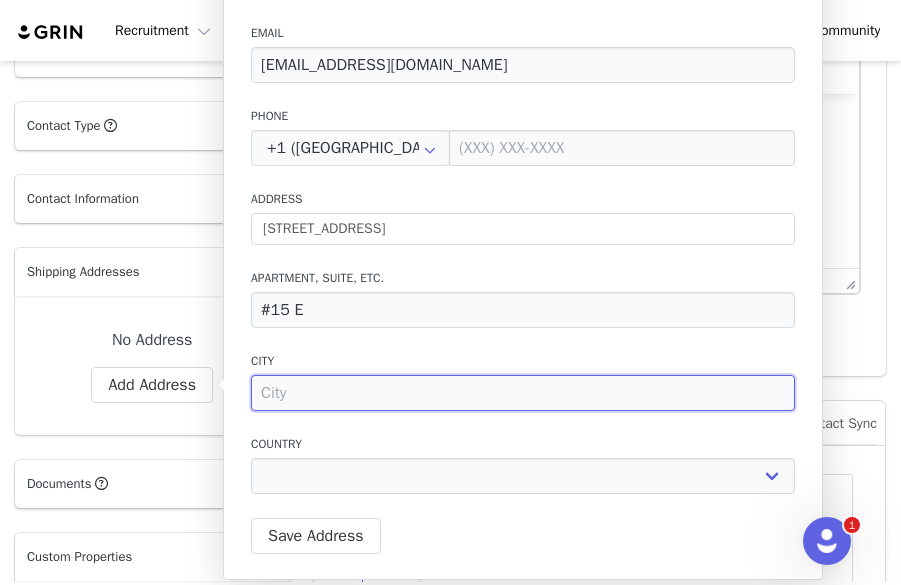 click at bounding box center (523, 393) 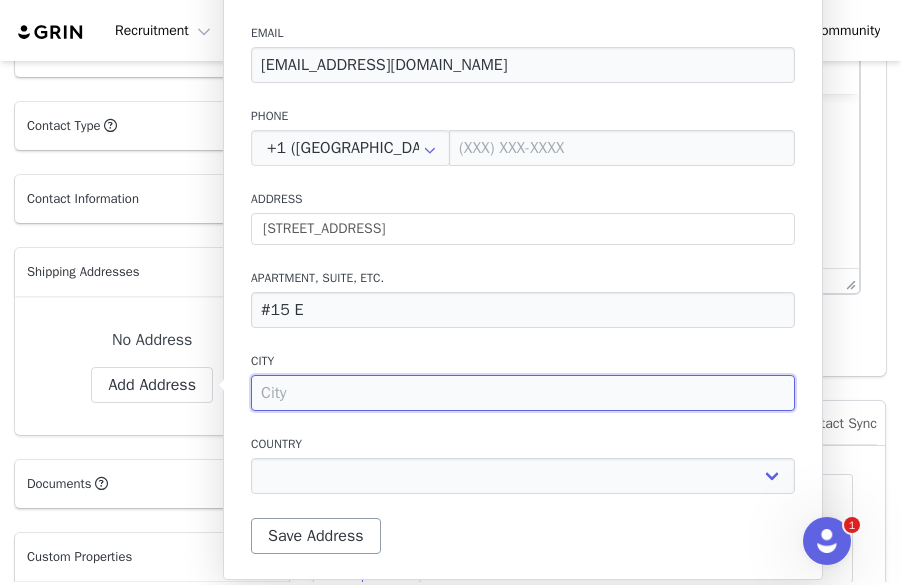 type 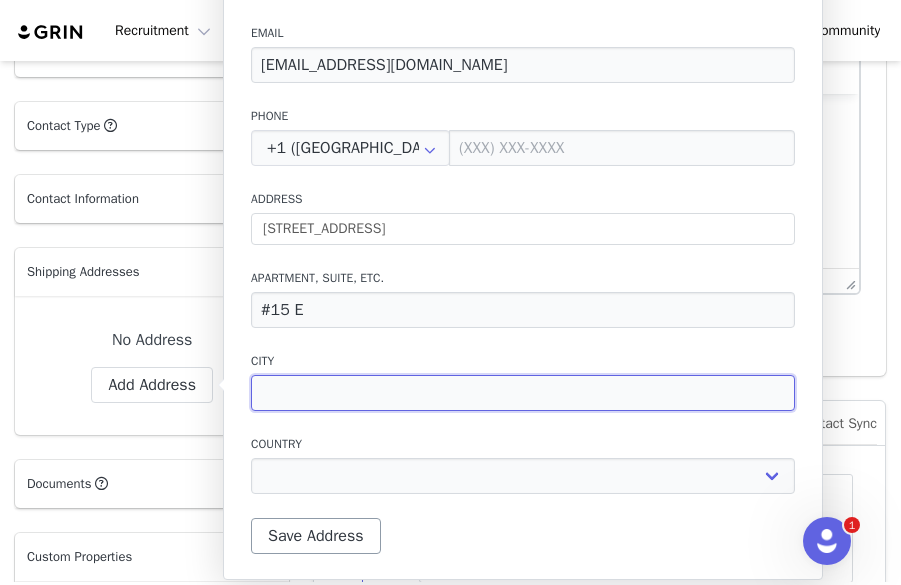 type on "N" 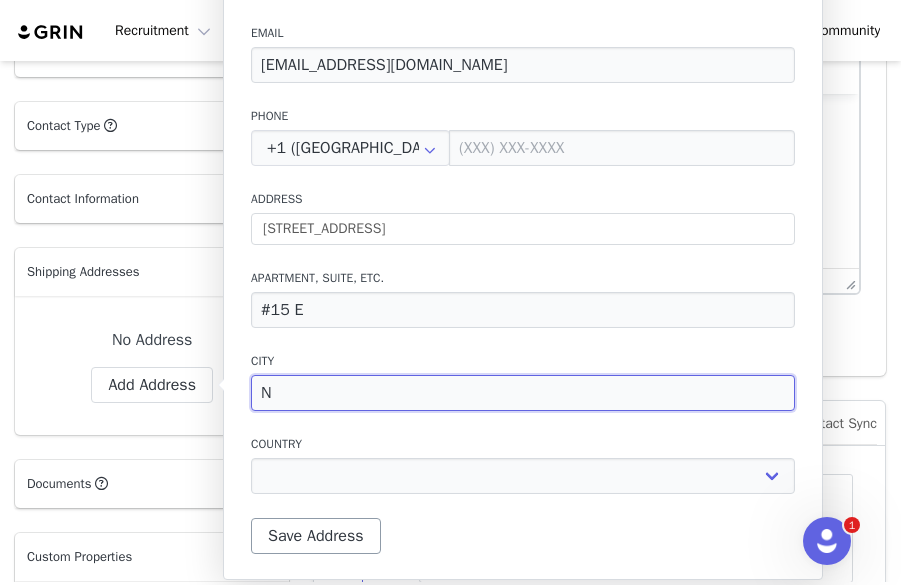 type on "Ne" 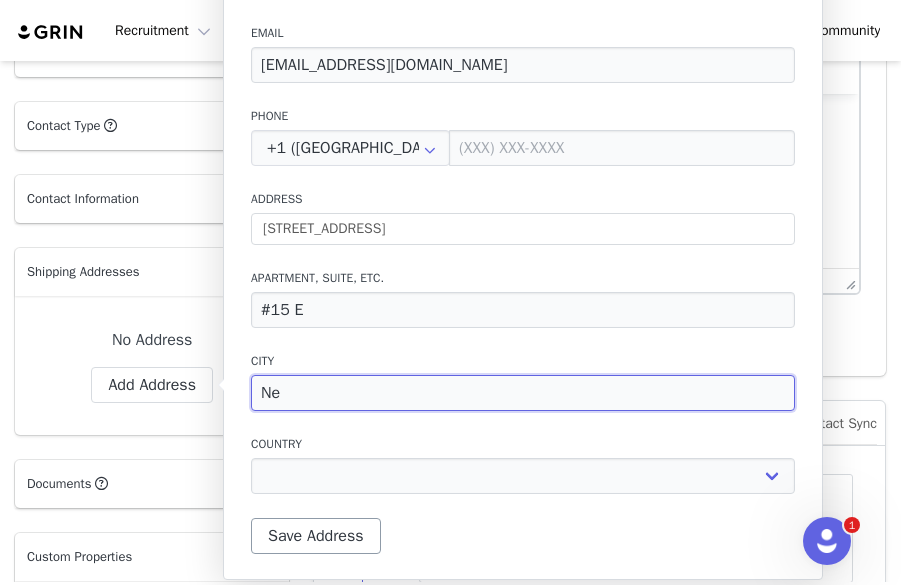 type on "New" 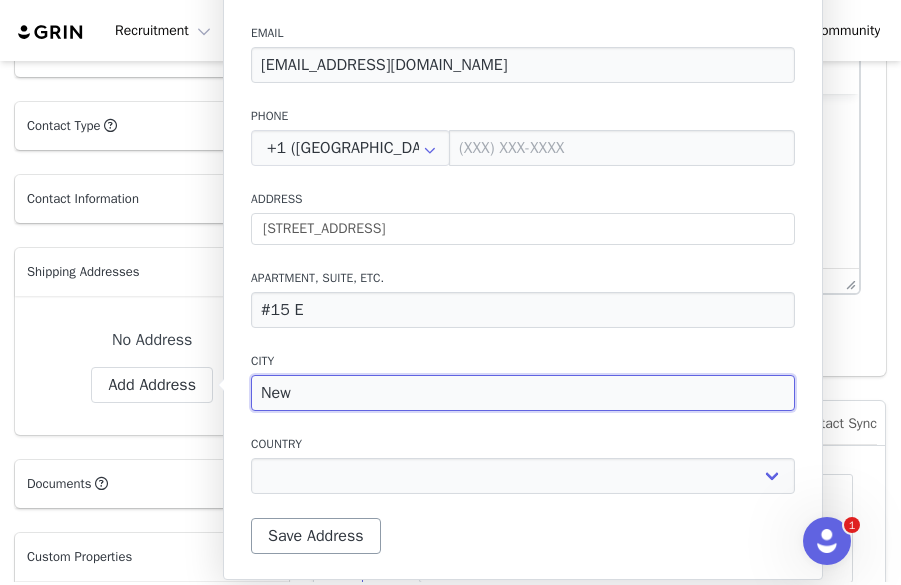 type on "New" 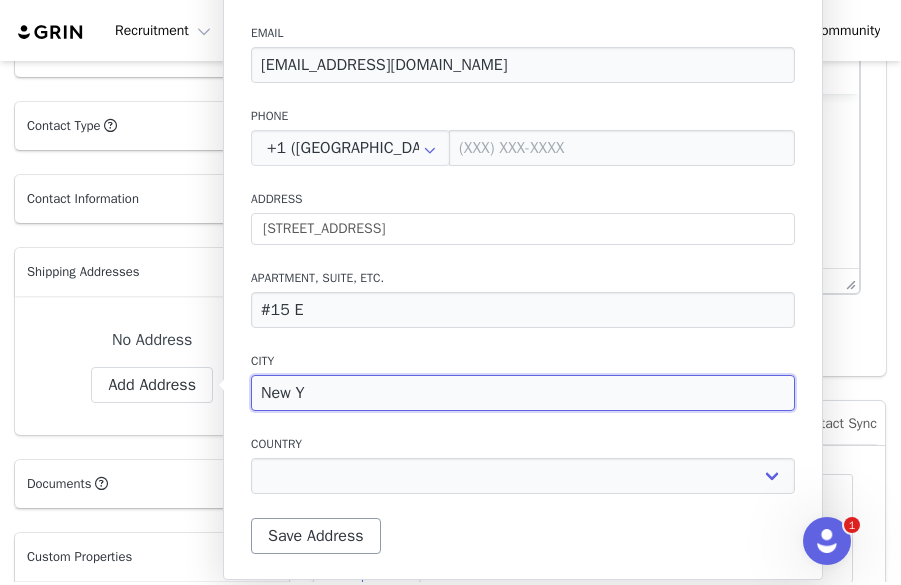 type on "New Yo" 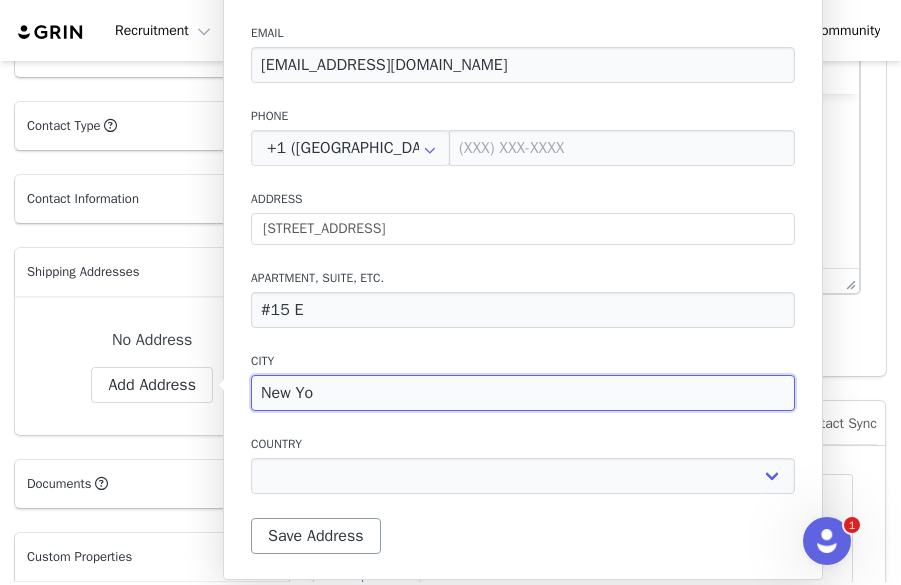 type on "New Yor" 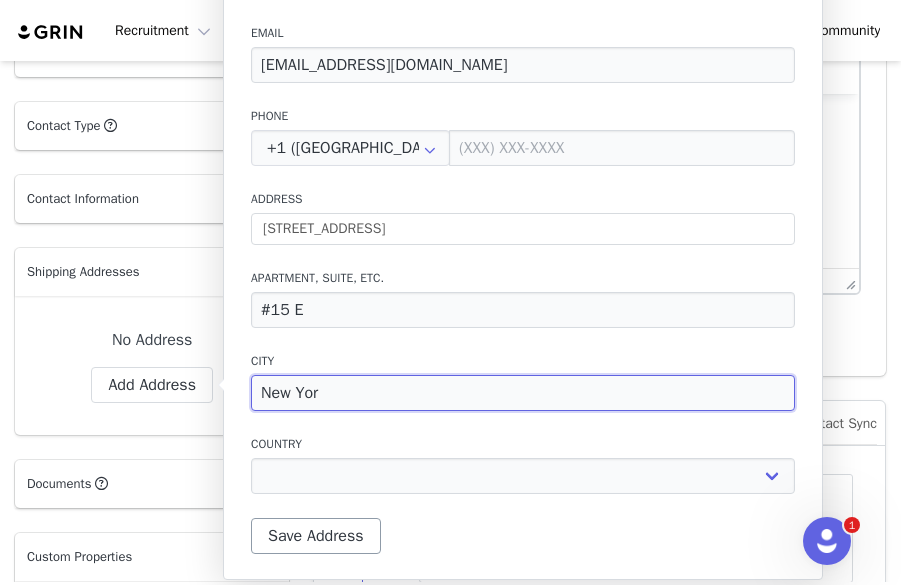 type on "[US_STATE]" 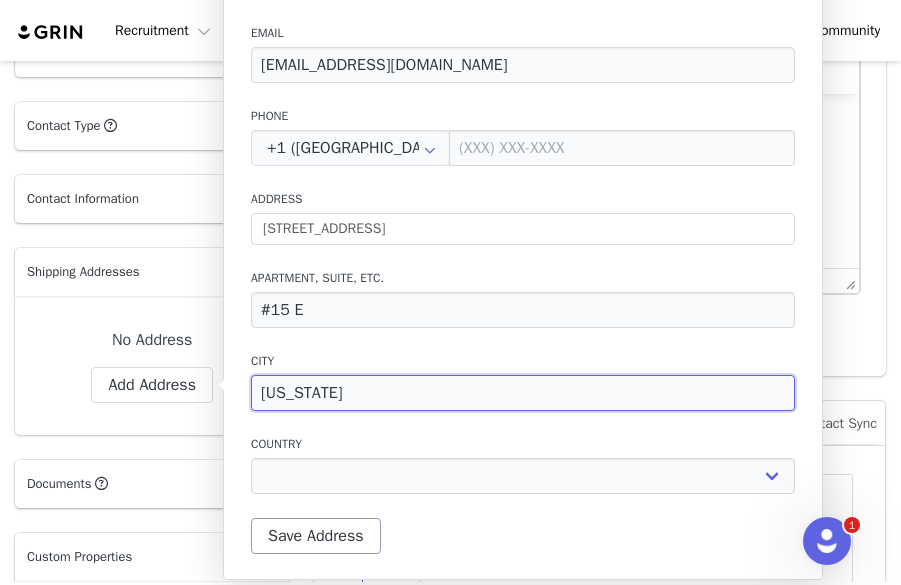 type on "[US_STATE]" 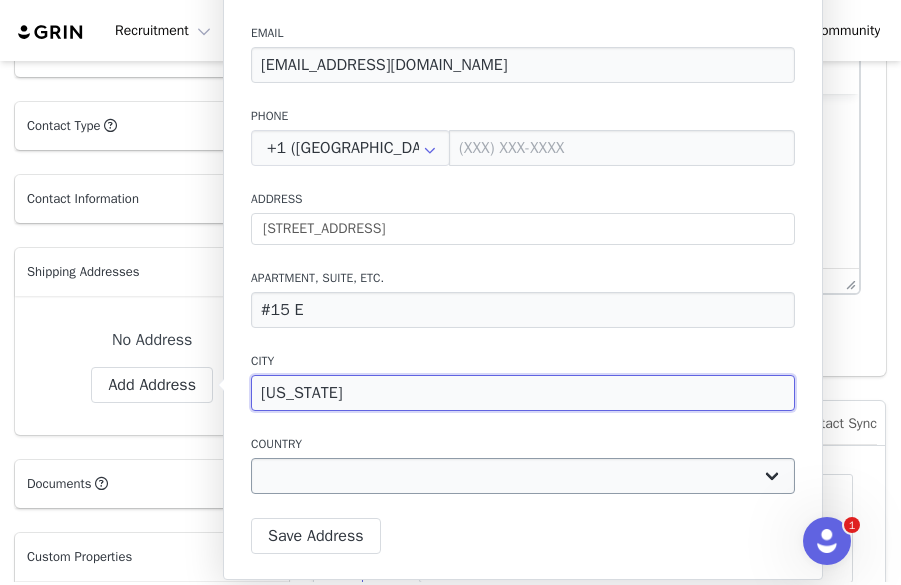 type on "[US_STATE]" 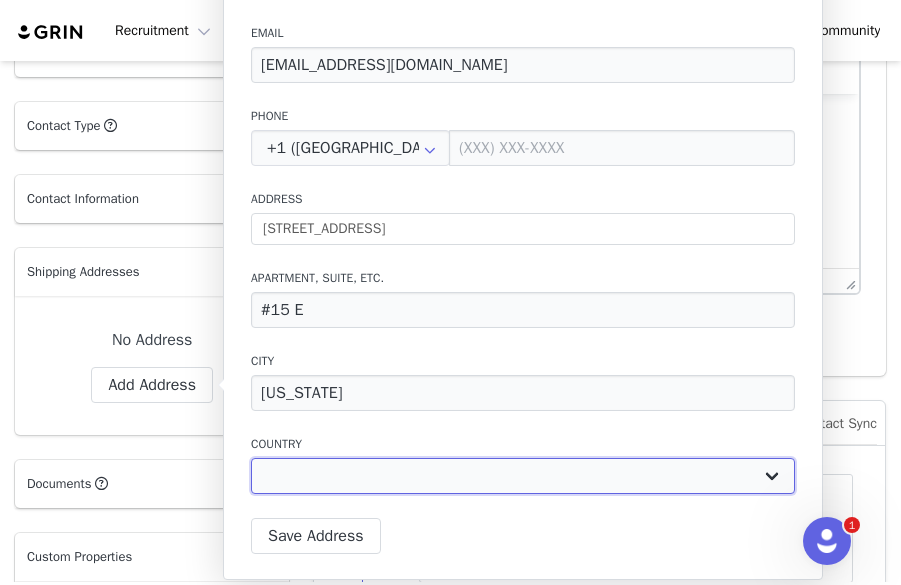 click on "[GEOGRAPHIC_DATA]   [GEOGRAPHIC_DATA]   [GEOGRAPHIC_DATA]   [GEOGRAPHIC_DATA]   [GEOGRAPHIC_DATA]   [GEOGRAPHIC_DATA]   [GEOGRAPHIC_DATA]   [GEOGRAPHIC_DATA]   [GEOGRAPHIC_DATA]   [GEOGRAPHIC_DATA]   [GEOGRAPHIC_DATA]   [GEOGRAPHIC_DATA]   [GEOGRAPHIC_DATA]   [GEOGRAPHIC_DATA]   [GEOGRAPHIC_DATA]   [GEOGRAPHIC_DATA]   [GEOGRAPHIC_DATA]   [GEOGRAPHIC_DATA]   [GEOGRAPHIC_DATA]   [GEOGRAPHIC_DATA]   [GEOGRAPHIC_DATA]   [GEOGRAPHIC_DATA]   [GEOGRAPHIC_DATA]   [GEOGRAPHIC_DATA]   [GEOGRAPHIC_DATA]   [GEOGRAPHIC_DATA], [GEOGRAPHIC_DATA]   [GEOGRAPHIC_DATA]   [GEOGRAPHIC_DATA]   [GEOGRAPHIC_DATA]   [GEOGRAPHIC_DATA]   [GEOGRAPHIC_DATA]   [GEOGRAPHIC_DATA]   [GEOGRAPHIC_DATA]   [GEOGRAPHIC_DATA]   [GEOGRAPHIC_DATA]   [GEOGRAPHIC_DATA]   [GEOGRAPHIC_DATA]   [GEOGRAPHIC_DATA]   [GEOGRAPHIC_DATA]   [GEOGRAPHIC_DATA]   [GEOGRAPHIC_DATA]   [GEOGRAPHIC_DATA]   [GEOGRAPHIC_DATA]   [GEOGRAPHIC_DATA]   [GEOGRAPHIC_DATA]   [GEOGRAPHIC_DATA]   [GEOGRAPHIC_DATA]   [GEOGRAPHIC_DATA], [GEOGRAPHIC_DATA] [GEOGRAPHIC_DATA]   [GEOGRAPHIC_DATA]   [GEOGRAPHIC_DATA]   [GEOGRAPHIC_DATA]   [GEOGRAPHIC_DATA]   [GEOGRAPHIC_DATA]   [GEOGRAPHIC_DATA]   [GEOGRAPHIC_DATA]   [GEOGRAPHIC_DATA]   [GEOGRAPHIC_DATA]   [GEOGRAPHIC_DATA]   [GEOGRAPHIC_DATA]   [GEOGRAPHIC_DATA]   [GEOGRAPHIC_DATA]   [GEOGRAPHIC_DATA]   [GEOGRAPHIC_DATA]   [GEOGRAPHIC_DATA]   [GEOGRAPHIC_DATA]   [GEOGRAPHIC_DATA] ([GEOGRAPHIC_DATA])   [GEOGRAPHIC_DATA]   [GEOGRAPHIC_DATA]   [GEOGRAPHIC_DATA]   [GEOGRAPHIC_DATA]   [GEOGRAPHIC_DATA]   [GEOGRAPHIC_DATA]   [GEOGRAPHIC_DATA]   [GEOGRAPHIC_DATA]   [GEOGRAPHIC_DATA]   [US_STATE]   [GEOGRAPHIC_DATA]" at bounding box center [523, 476] 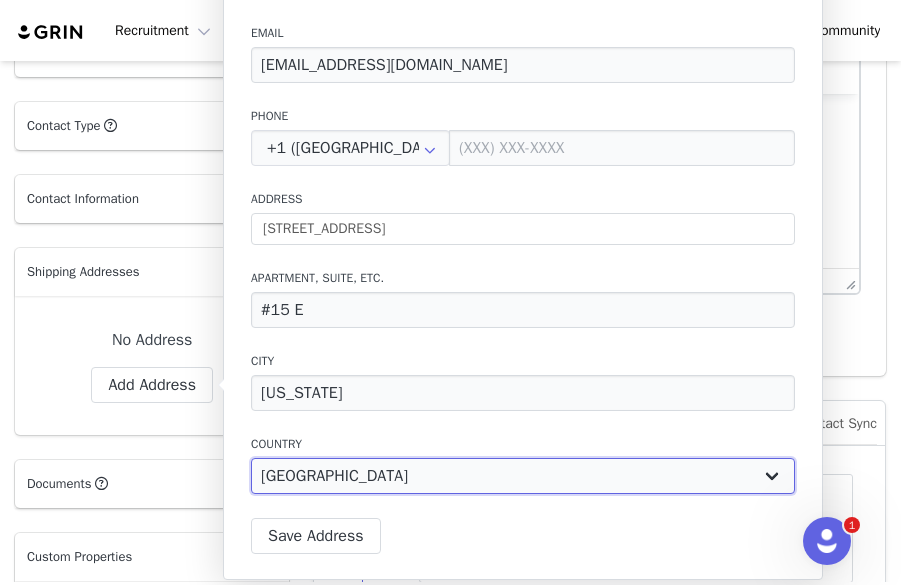 click on "[GEOGRAPHIC_DATA]   [GEOGRAPHIC_DATA]   [GEOGRAPHIC_DATA]   [GEOGRAPHIC_DATA]   [GEOGRAPHIC_DATA]   [GEOGRAPHIC_DATA]   [GEOGRAPHIC_DATA]   [GEOGRAPHIC_DATA]   [GEOGRAPHIC_DATA]   [GEOGRAPHIC_DATA]   [GEOGRAPHIC_DATA]   [GEOGRAPHIC_DATA]   [GEOGRAPHIC_DATA]   [GEOGRAPHIC_DATA]   [GEOGRAPHIC_DATA]   [GEOGRAPHIC_DATA]   [GEOGRAPHIC_DATA]   [GEOGRAPHIC_DATA]   [GEOGRAPHIC_DATA]   [GEOGRAPHIC_DATA]   [GEOGRAPHIC_DATA]   [GEOGRAPHIC_DATA]   [GEOGRAPHIC_DATA]   [GEOGRAPHIC_DATA]   [GEOGRAPHIC_DATA]   [GEOGRAPHIC_DATA], [GEOGRAPHIC_DATA]   [GEOGRAPHIC_DATA]   [GEOGRAPHIC_DATA]   [GEOGRAPHIC_DATA]   [GEOGRAPHIC_DATA]   [GEOGRAPHIC_DATA]   [GEOGRAPHIC_DATA]   [GEOGRAPHIC_DATA]   [GEOGRAPHIC_DATA]   [GEOGRAPHIC_DATA]   [GEOGRAPHIC_DATA]   [GEOGRAPHIC_DATA]   [GEOGRAPHIC_DATA]   [GEOGRAPHIC_DATA]   [GEOGRAPHIC_DATA]   [GEOGRAPHIC_DATA]   [GEOGRAPHIC_DATA]   [GEOGRAPHIC_DATA]   [GEOGRAPHIC_DATA]   [GEOGRAPHIC_DATA]   [GEOGRAPHIC_DATA]   [GEOGRAPHIC_DATA]   [GEOGRAPHIC_DATA], [GEOGRAPHIC_DATA] [GEOGRAPHIC_DATA]   [GEOGRAPHIC_DATA]   [GEOGRAPHIC_DATA]   [GEOGRAPHIC_DATA]   [GEOGRAPHIC_DATA]   [GEOGRAPHIC_DATA]   [GEOGRAPHIC_DATA]   [GEOGRAPHIC_DATA]   [GEOGRAPHIC_DATA]   [GEOGRAPHIC_DATA]   [GEOGRAPHIC_DATA]   [GEOGRAPHIC_DATA]   [GEOGRAPHIC_DATA]   [GEOGRAPHIC_DATA]   [GEOGRAPHIC_DATA]   [GEOGRAPHIC_DATA]   [GEOGRAPHIC_DATA]   [GEOGRAPHIC_DATA]   [GEOGRAPHIC_DATA] ([GEOGRAPHIC_DATA])   [GEOGRAPHIC_DATA]   [GEOGRAPHIC_DATA]   [GEOGRAPHIC_DATA]   [GEOGRAPHIC_DATA]   [GEOGRAPHIC_DATA]   [GEOGRAPHIC_DATA]   [GEOGRAPHIC_DATA]   [GEOGRAPHIC_DATA]   [GEOGRAPHIC_DATA]   [US_STATE]   [GEOGRAPHIC_DATA]" at bounding box center (523, 476) 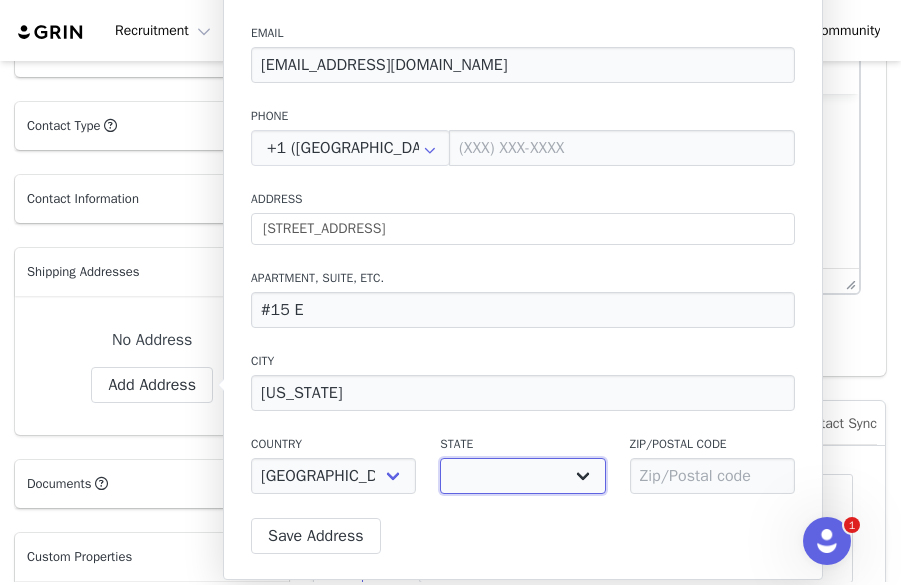 click on "[US_STATE]   [US_STATE]   [US_STATE]   [US_STATE]   [US_STATE]   Armed Forces Americas   Armed Forces Europe   Armed Forces Pacific   [US_STATE]   [US_STATE]   [US_STATE]   [US_STATE]   [US_STATE]   [US_STATE]   [US_STATE]   [US_STATE]   [US_STATE]   [US_STATE]   [US_STATE]   [US_STATE]   [US_STATE]   [US_STATE]   [US_STATE]   [US_STATE]   [US_STATE]   [US_STATE]   [PERSON_NAME][US_STATE]   [US_STATE]   [US_STATE]   [US_STATE]   [US_STATE]   [US_STATE]   [US_STATE]   [US_STATE]   [US_STATE]   [US_STATE]   [US_STATE]   [US_STATE]   [US_STATE]   [US_STATE]   [US_STATE]   [US_STATE]   [US_STATE]   [US_STATE]   [US_STATE]   [US_STATE]   [US_STATE]   [US_STATE]   [US_STATE]   [US_STATE]   [US_STATE]   [US_STATE]   [US_STATE]   [US_STATE]   [US_STATE]   [US_STATE]   [GEOGRAPHIC_DATA]   [US_STATE][PERSON_NAME][US_STATE]   [US_STATE]   [US_STATE]   [US_STATE]" at bounding box center [522, 476] 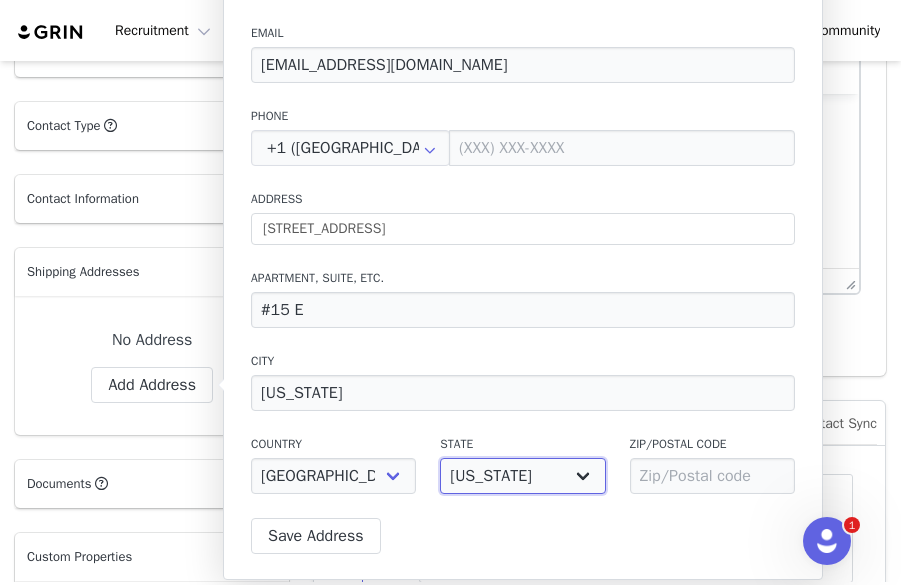 click on "[US_STATE]   [US_STATE]   [US_STATE]   [US_STATE]   [US_STATE]   Armed Forces Americas   Armed Forces Europe   Armed Forces Pacific   [US_STATE]   [US_STATE]   [US_STATE]   [US_STATE]   [US_STATE]   [US_STATE]   [US_STATE]   [US_STATE]   [US_STATE]   [US_STATE]   [US_STATE]   [US_STATE]   [US_STATE]   [US_STATE]   [US_STATE]   [US_STATE]   [US_STATE]   [US_STATE]   [PERSON_NAME][US_STATE]   [US_STATE]   [US_STATE]   [US_STATE]   [US_STATE]   [US_STATE]   [US_STATE]   [US_STATE]   [US_STATE]   [US_STATE]   [US_STATE]   [US_STATE]   [US_STATE]   [US_STATE]   [US_STATE]   [US_STATE]   [US_STATE]   [US_STATE]   [US_STATE]   [US_STATE]   [US_STATE]   [US_STATE]   [US_STATE]   [US_STATE]   [US_STATE]   [US_STATE]   [US_STATE]   [US_STATE]   [US_STATE]   [US_STATE]   [GEOGRAPHIC_DATA]   [US_STATE][PERSON_NAME][US_STATE]   [US_STATE]   [US_STATE]   [US_STATE]" at bounding box center (522, 476) 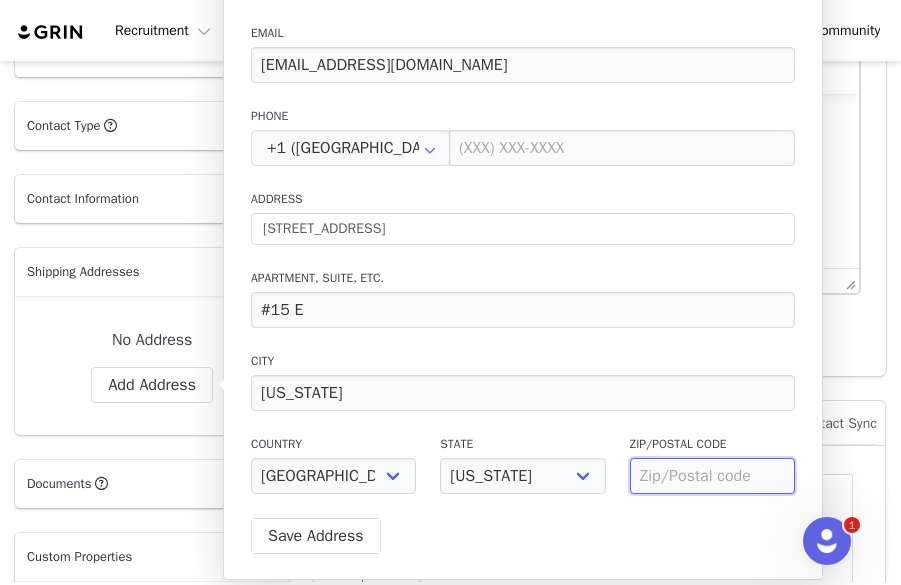 click at bounding box center (712, 476) 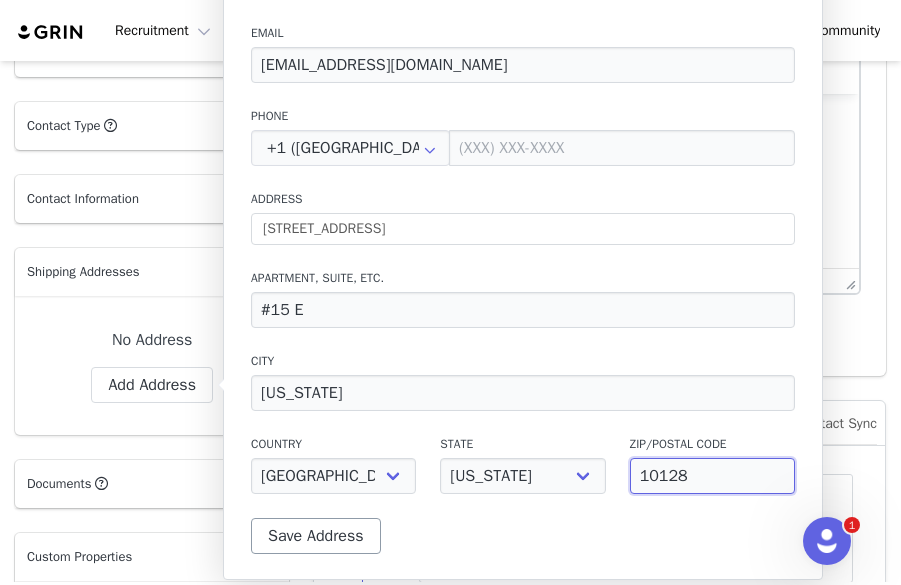 type on "10128" 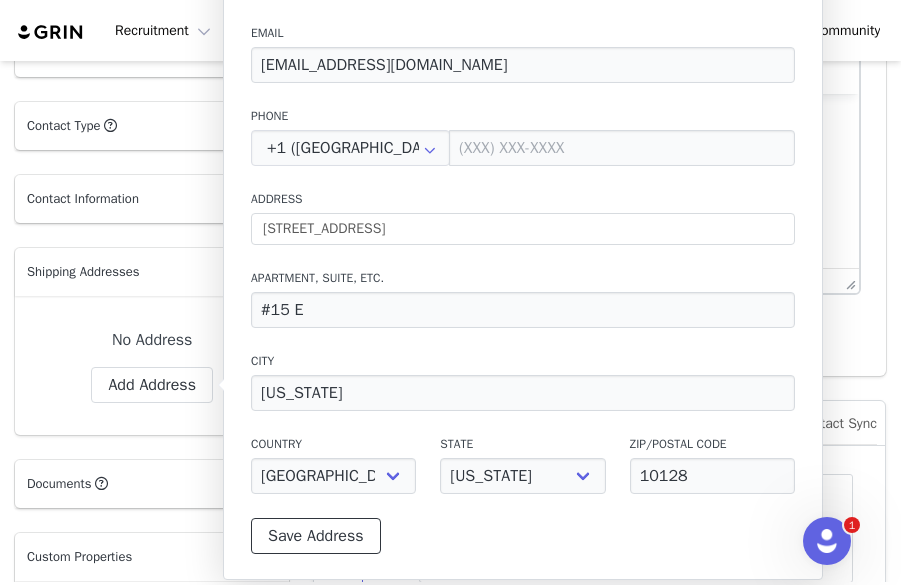 click on "Save Address" at bounding box center [316, 536] 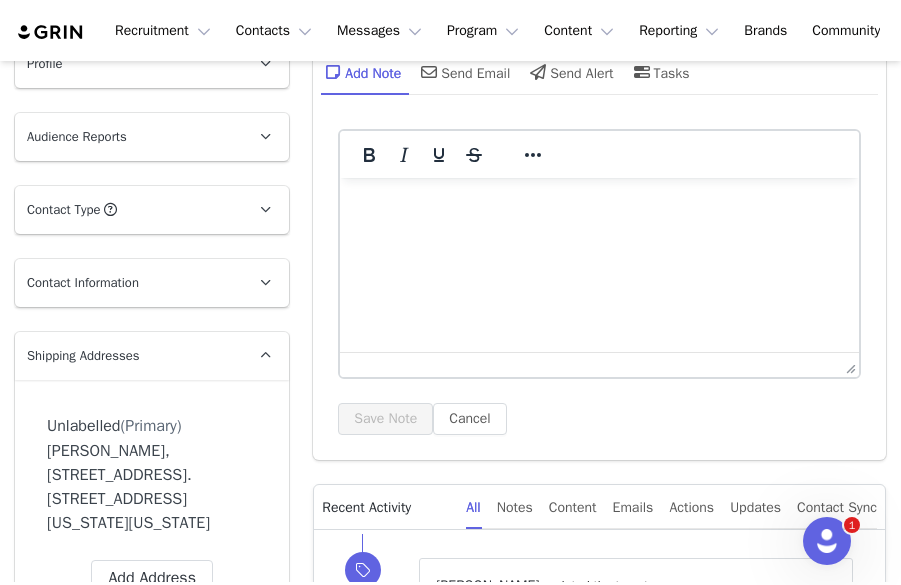 scroll, scrollTop: 100, scrollLeft: 0, axis: vertical 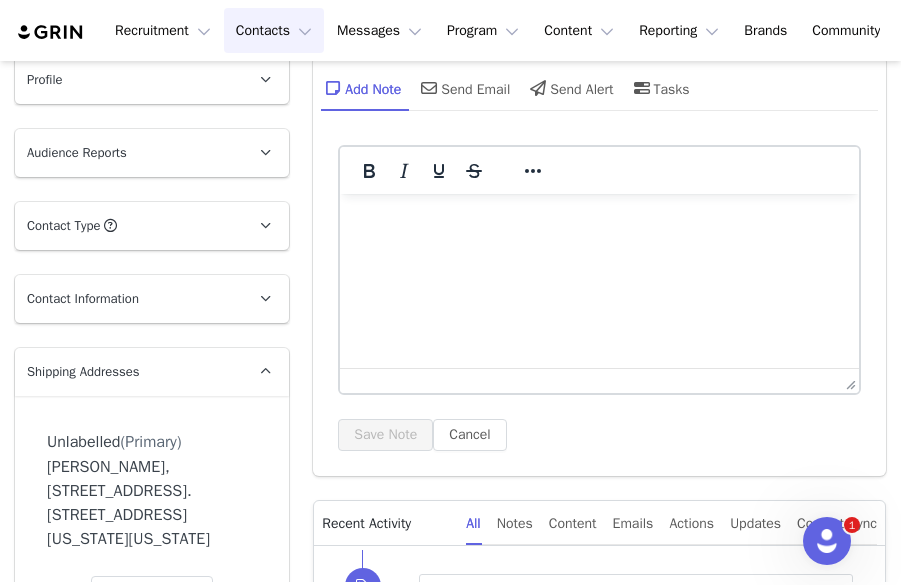 click on "Contacts Contacts" at bounding box center [274, 30] 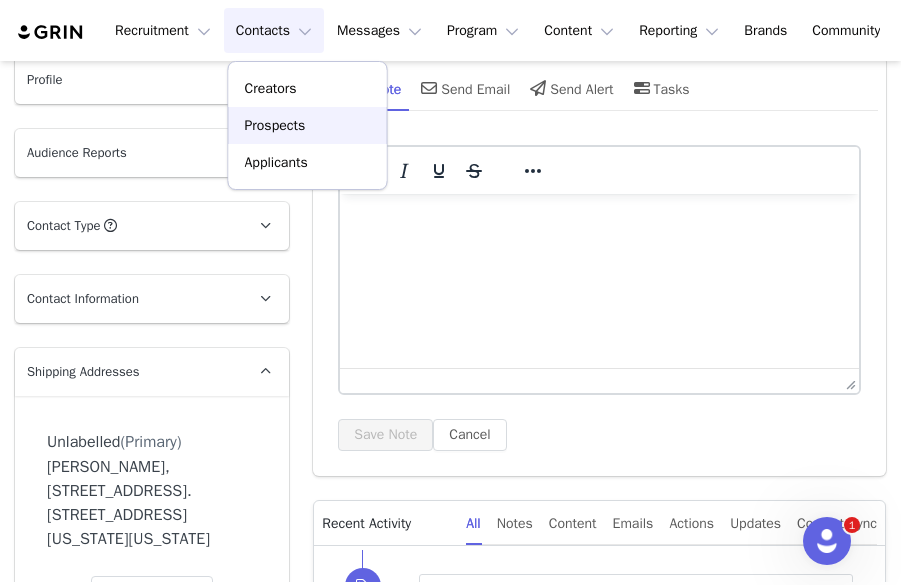 click on "Prospects" at bounding box center [275, 125] 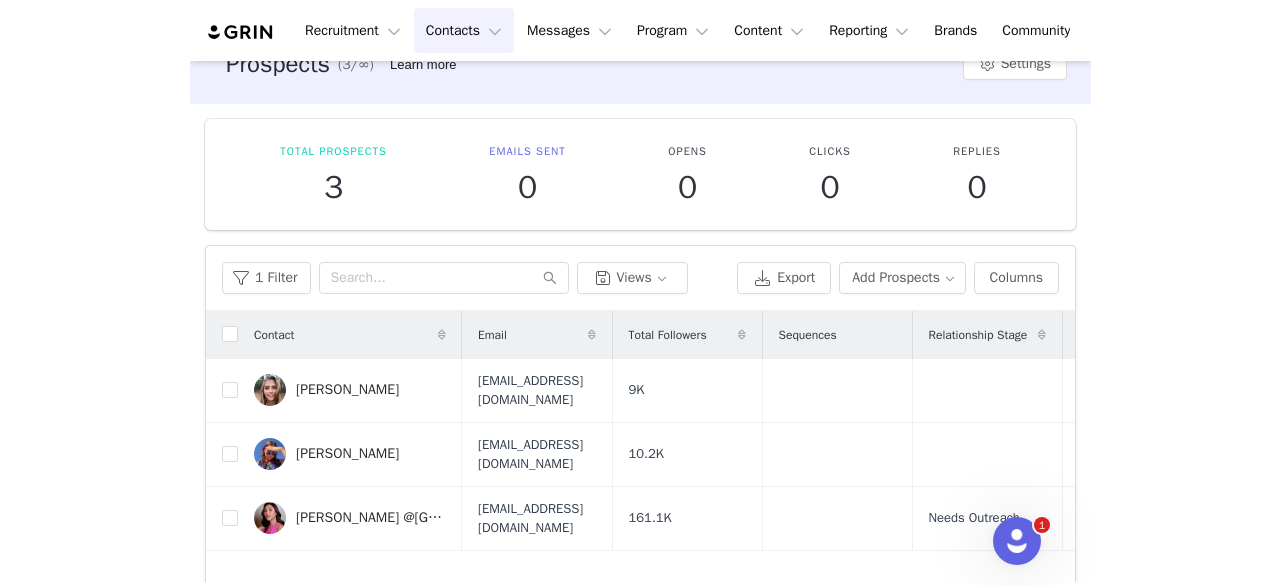 scroll, scrollTop: 0, scrollLeft: 0, axis: both 